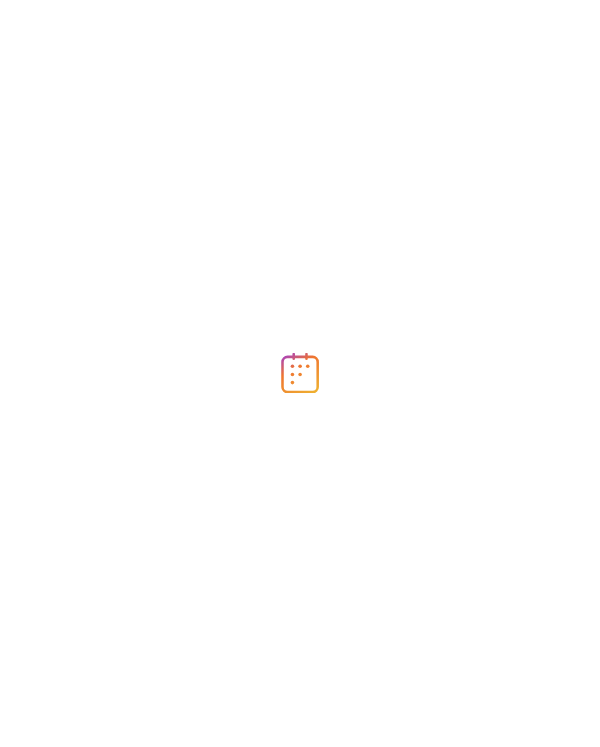 scroll, scrollTop: 0, scrollLeft: 0, axis: both 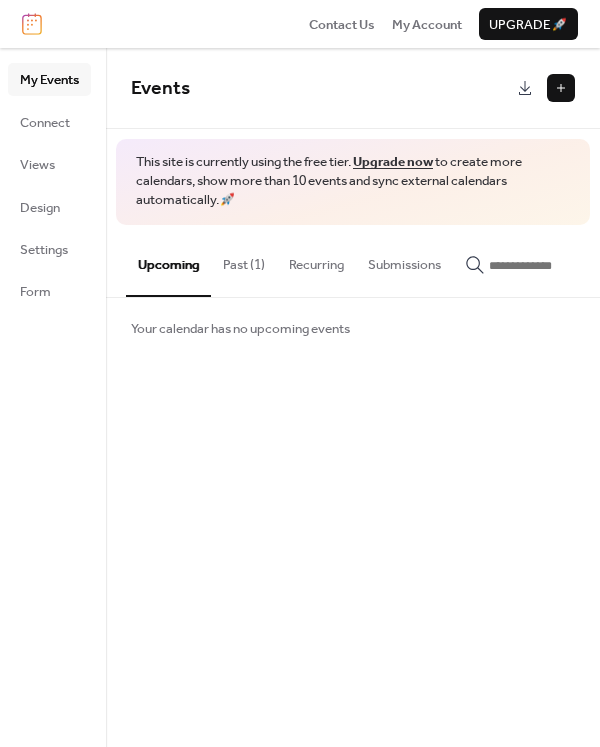 click on "Past (1)" at bounding box center [244, 260] 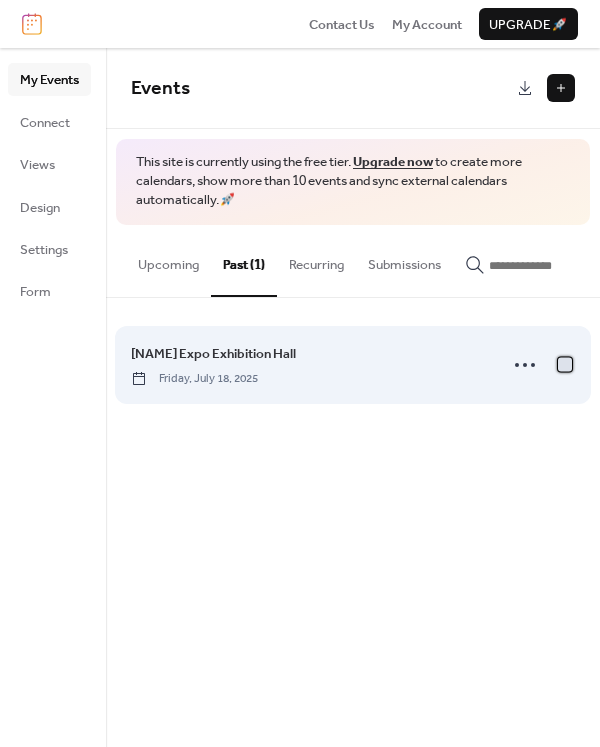 click at bounding box center (565, 364) 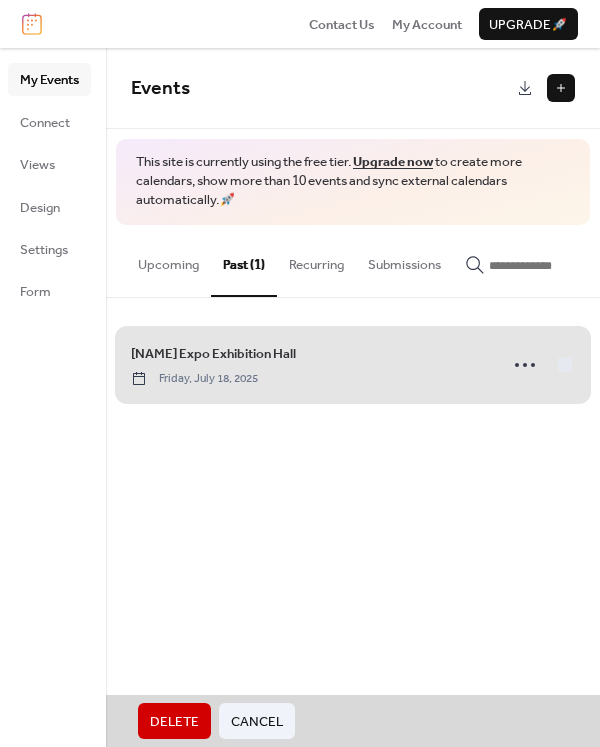 click on "Delete" at bounding box center [174, 722] 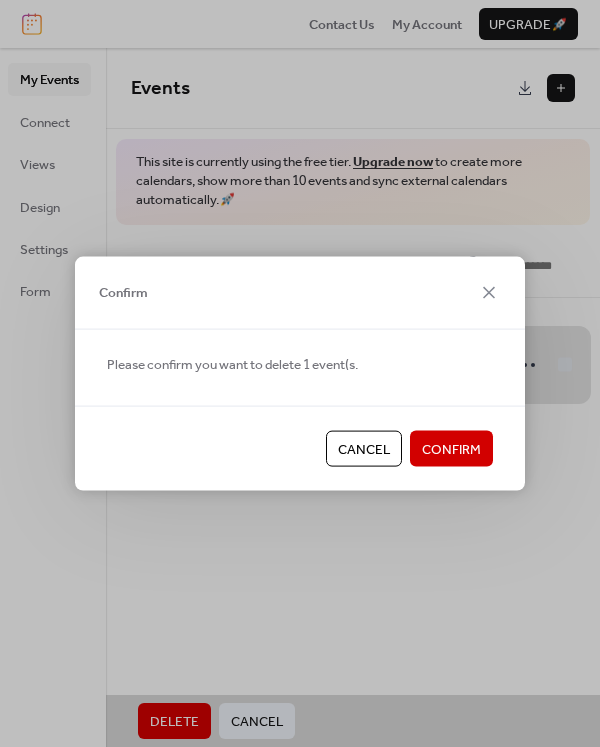 click on "Confirm" at bounding box center (451, 450) 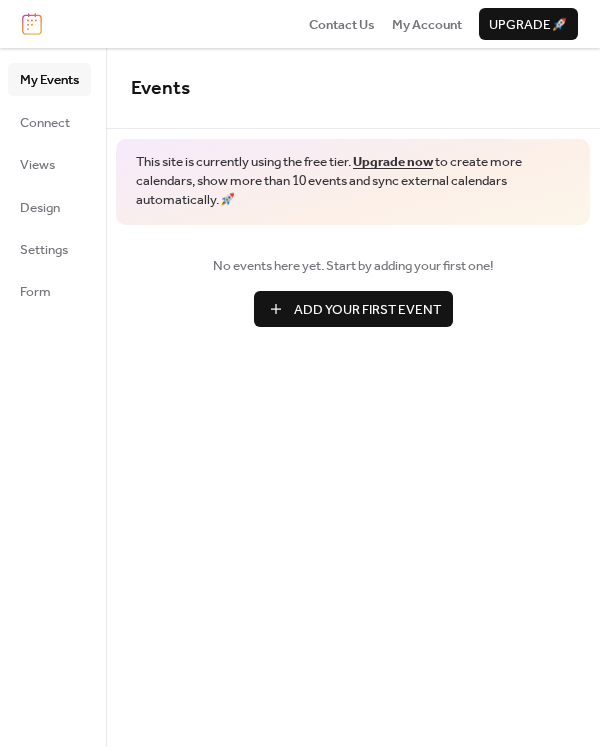 click on "Add Your First Event" at bounding box center [367, 310] 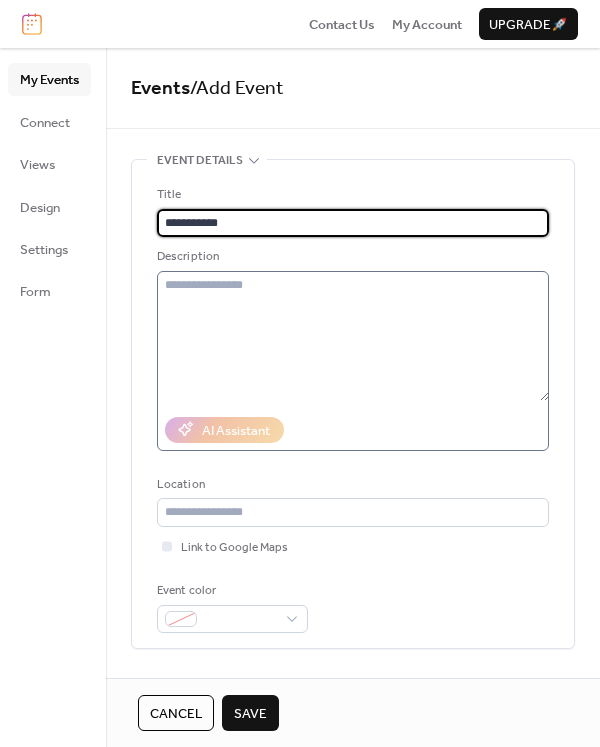 type on "**********" 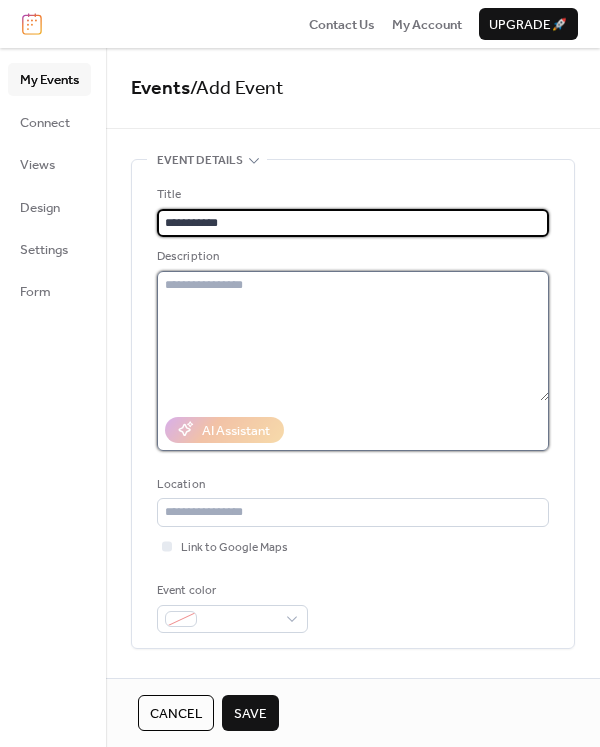 click at bounding box center [353, 336] 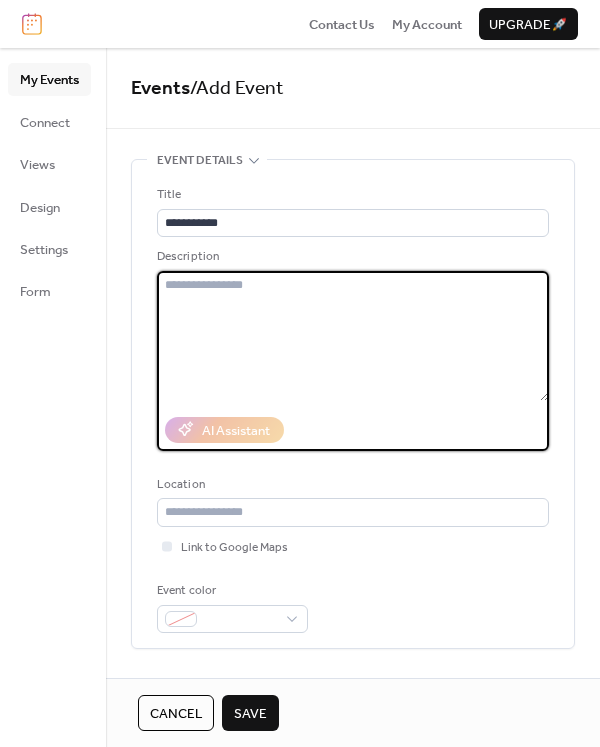 paste on "*****" 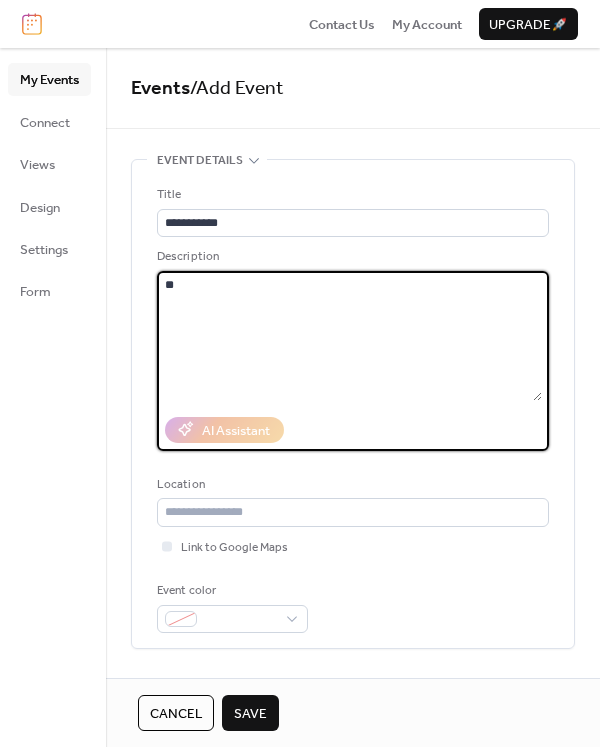 type on "*" 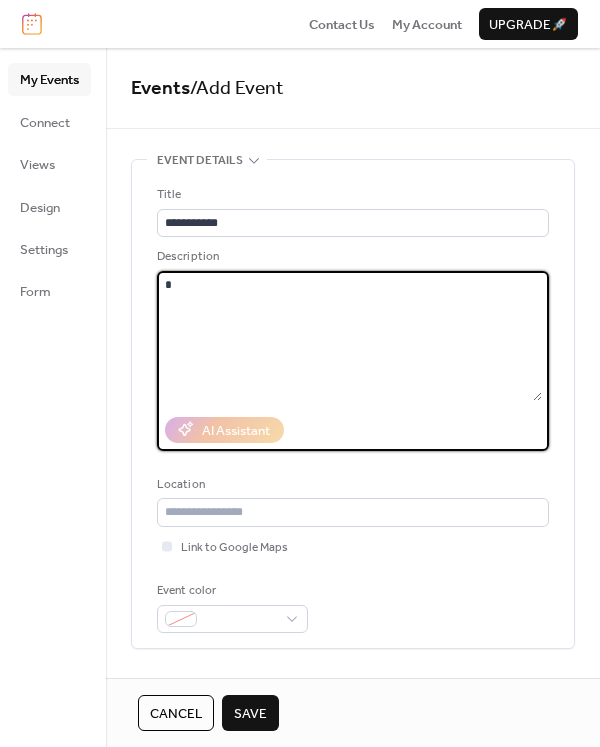 type 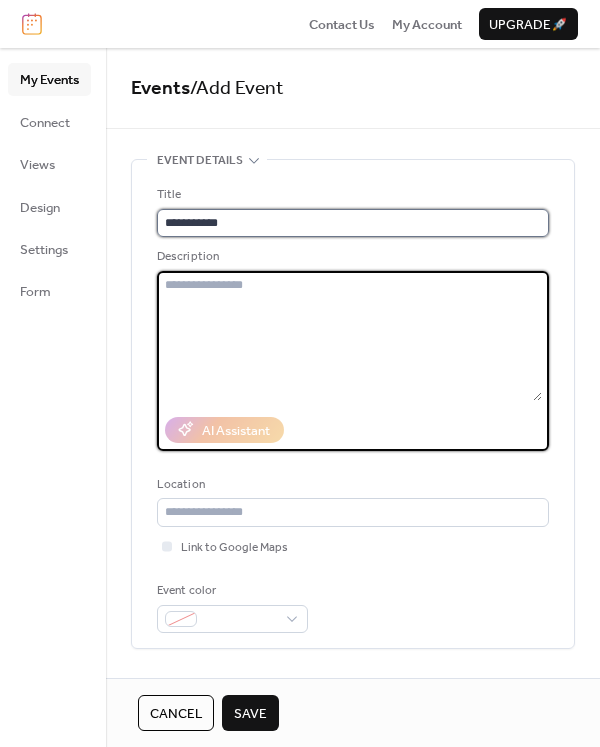 click on "**********" at bounding box center (353, 223) 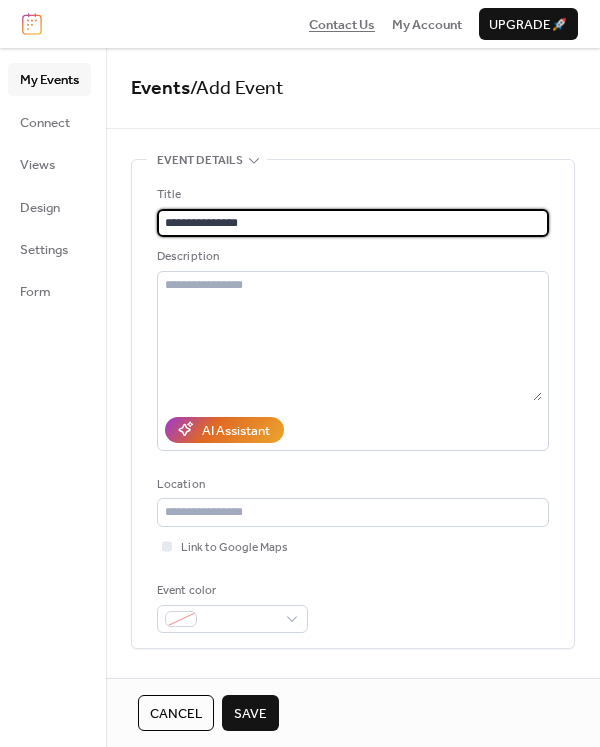 type on "**********" 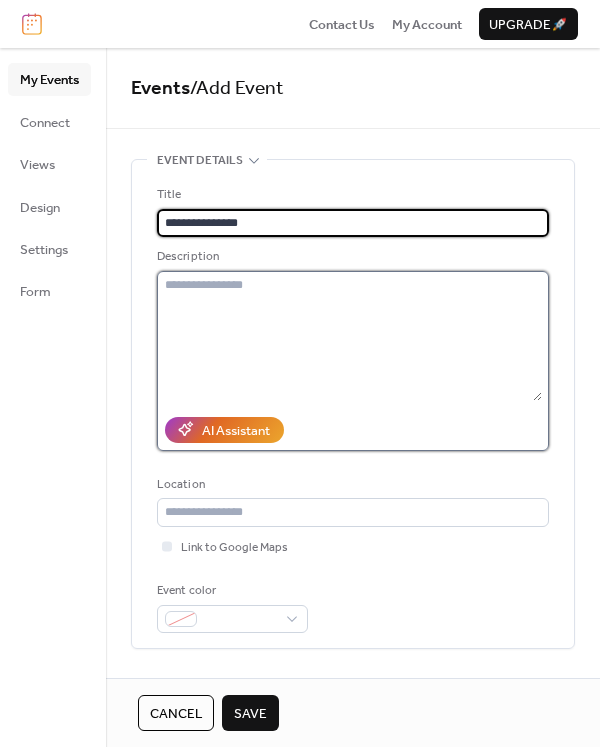 click at bounding box center [349, 336] 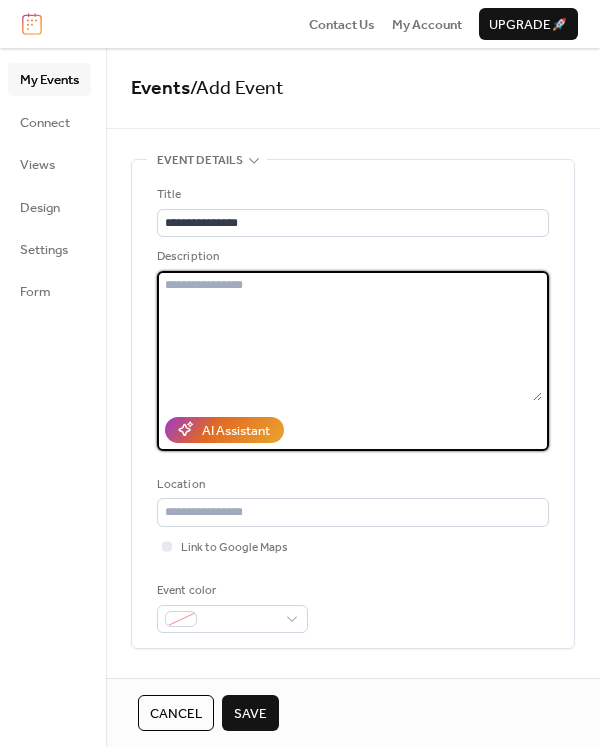 paste on "**********" 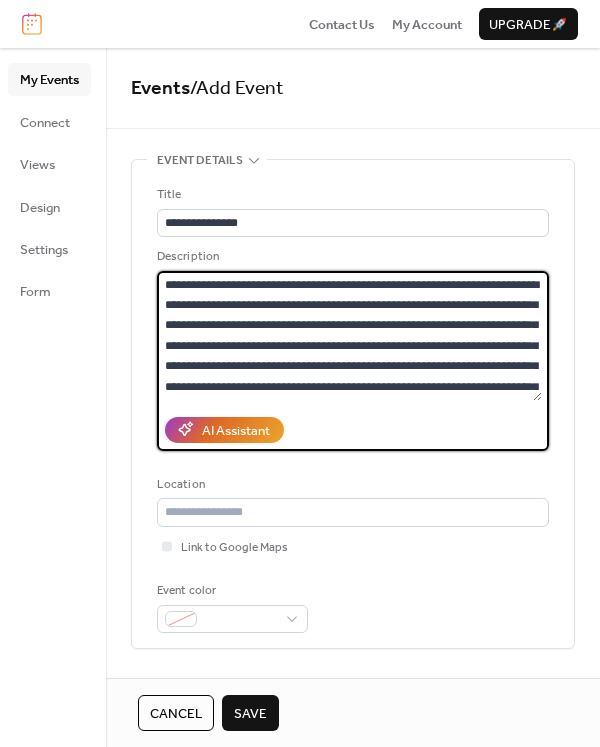 scroll, scrollTop: 0, scrollLeft: 0, axis: both 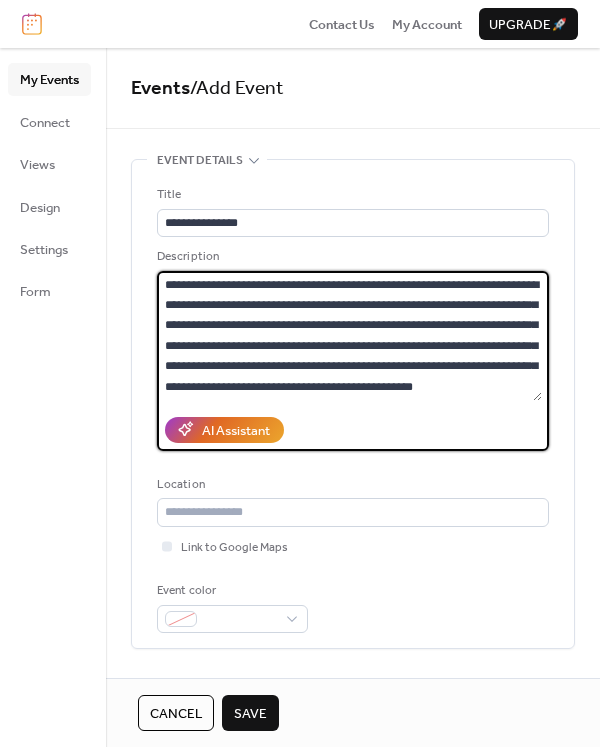 drag, startPoint x: 516, startPoint y: 384, endPoint x: 394, endPoint y: 363, distance: 123.79418 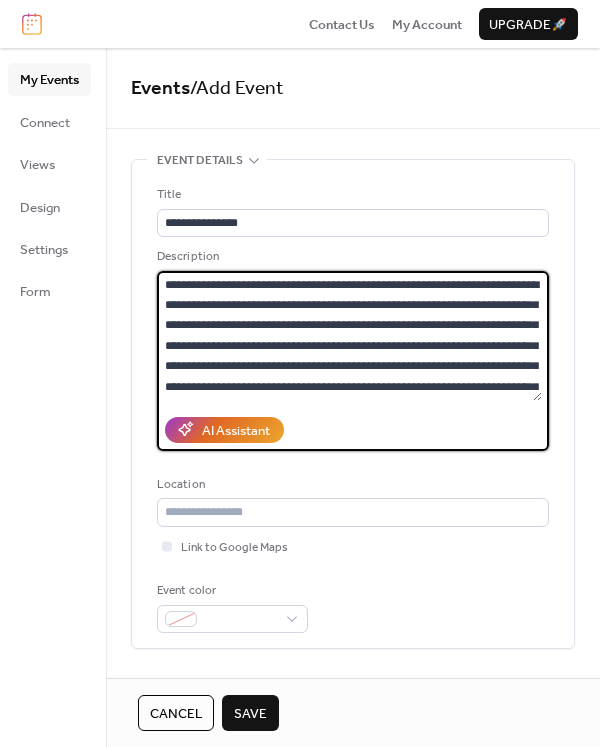 click on "**********" at bounding box center [349, 336] 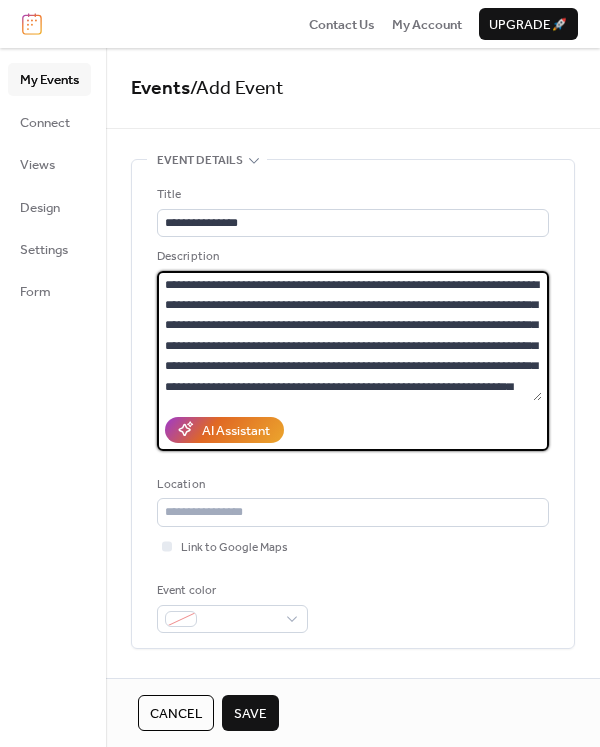 scroll, scrollTop: 21, scrollLeft: 0, axis: vertical 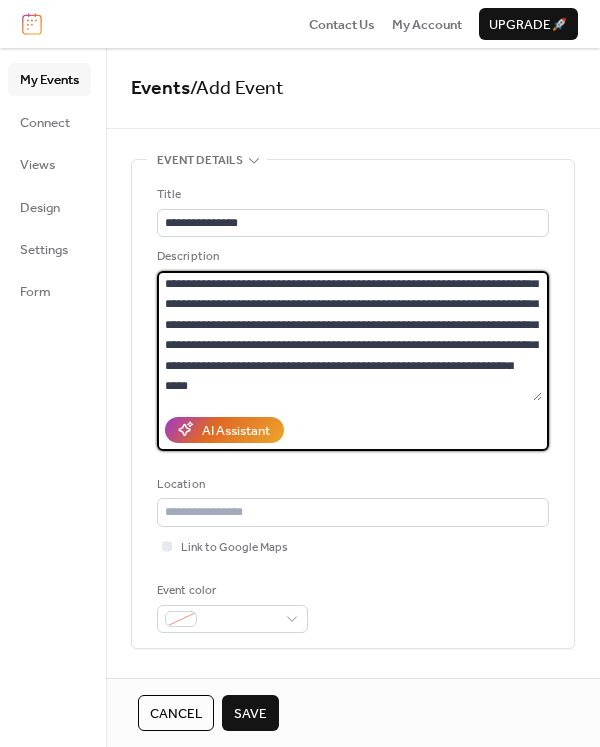 drag, startPoint x: 165, startPoint y: 280, endPoint x: 486, endPoint y: 379, distance: 335.91965 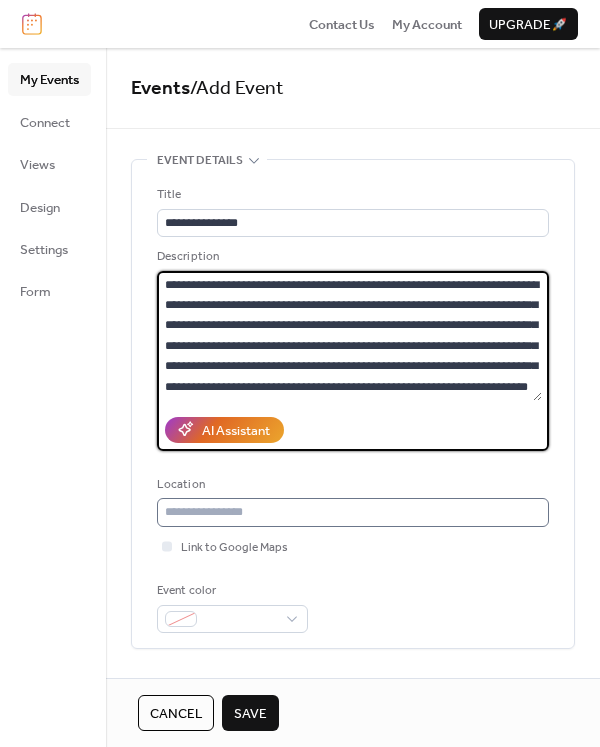 type on "**********" 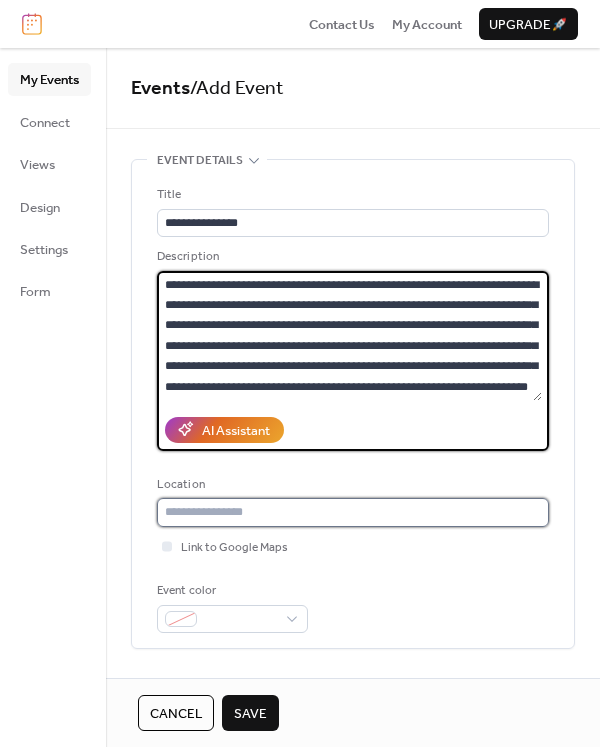 click at bounding box center (353, 512) 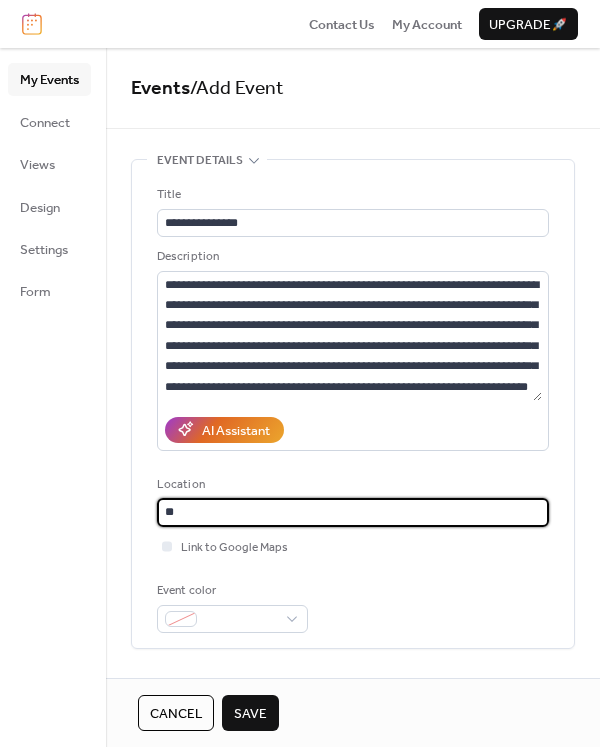 type on "*" 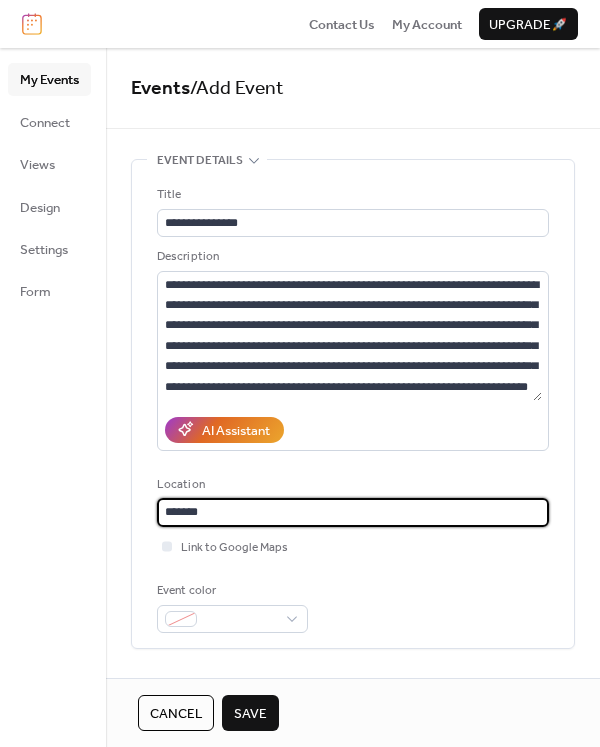 drag, startPoint x: 238, startPoint y: 516, endPoint x: 82, endPoint y: 515, distance: 156.0032 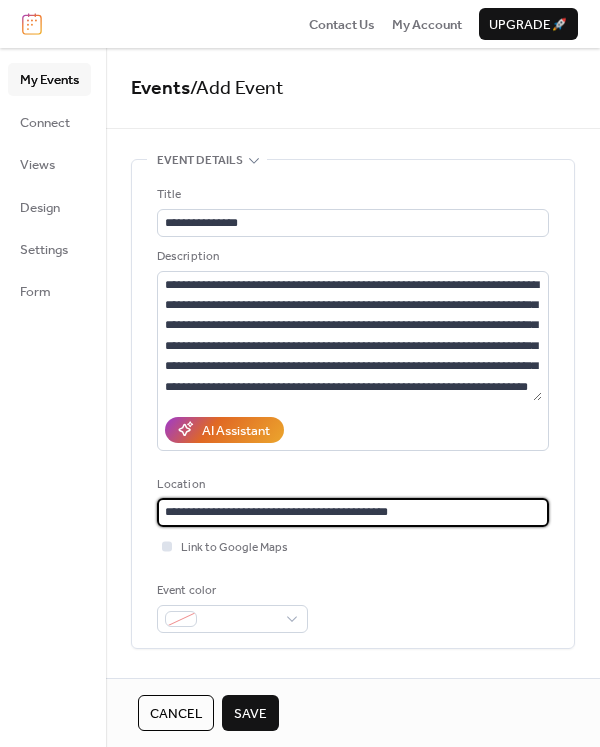 type on "**********" 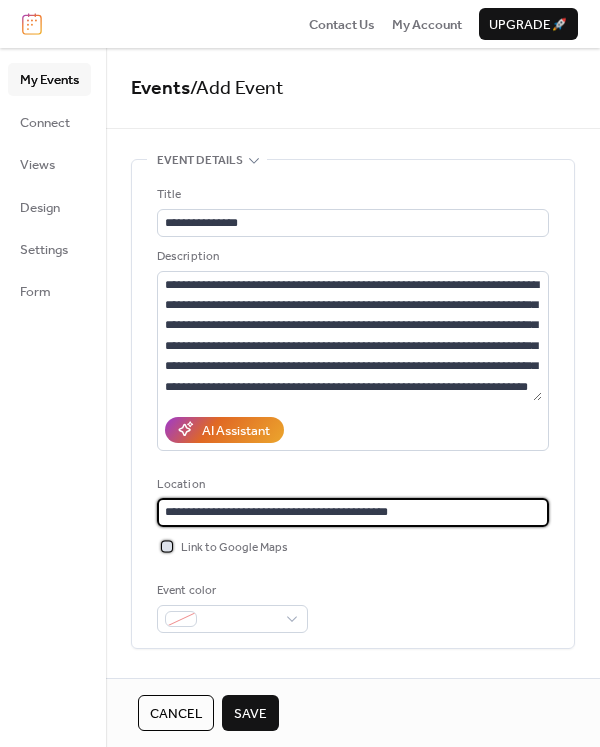click at bounding box center (167, 546) 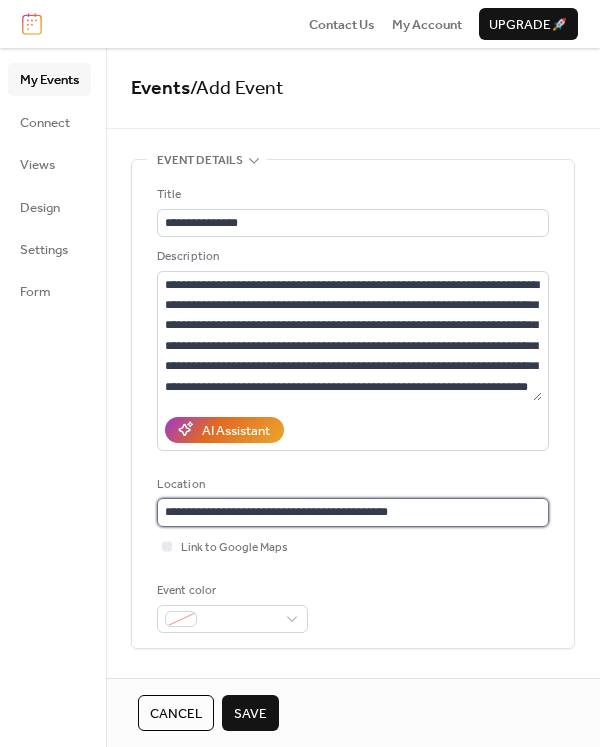 click on "**********" at bounding box center (353, 512) 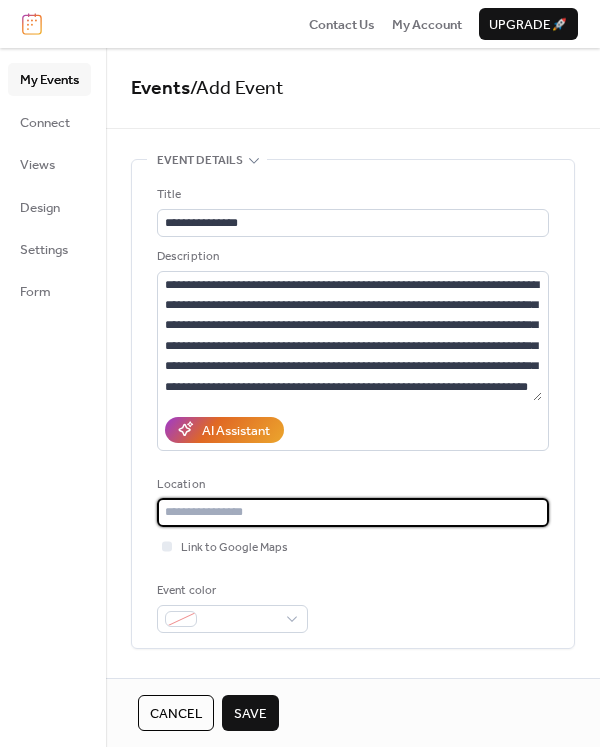click at bounding box center [353, 512] 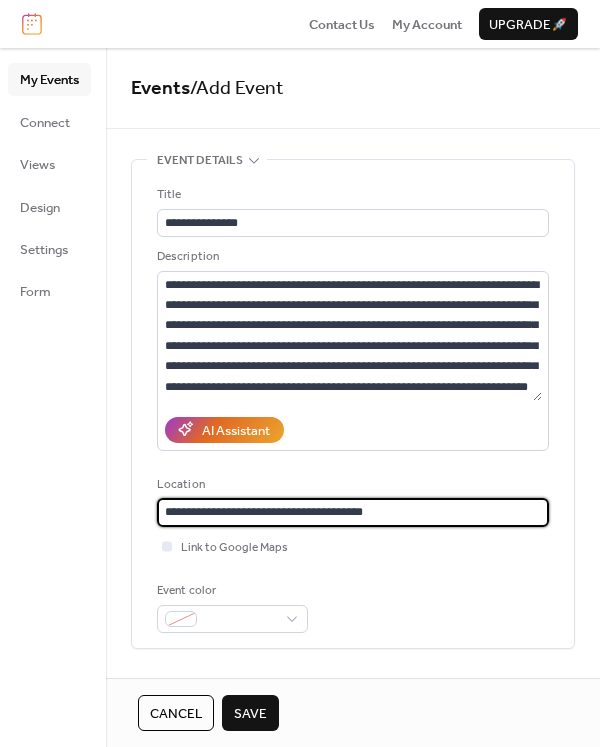 type on "**********" 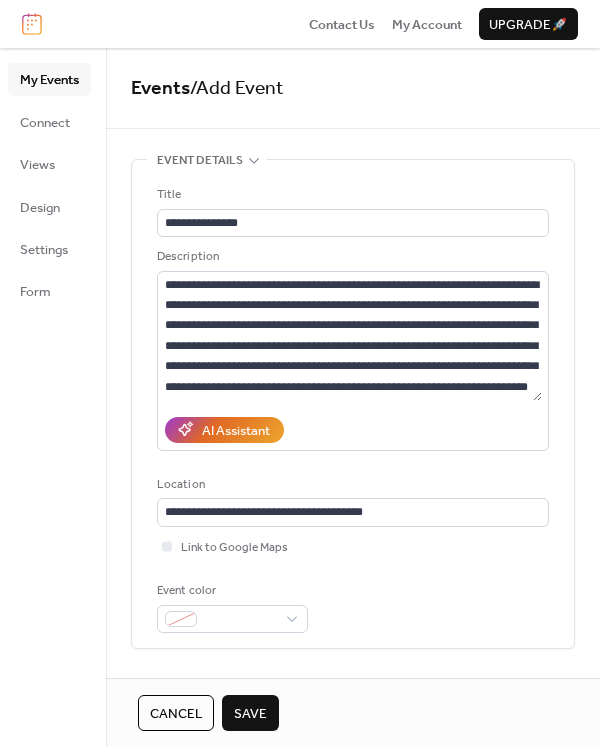 click on "Link to Google Maps" at bounding box center [353, 547] 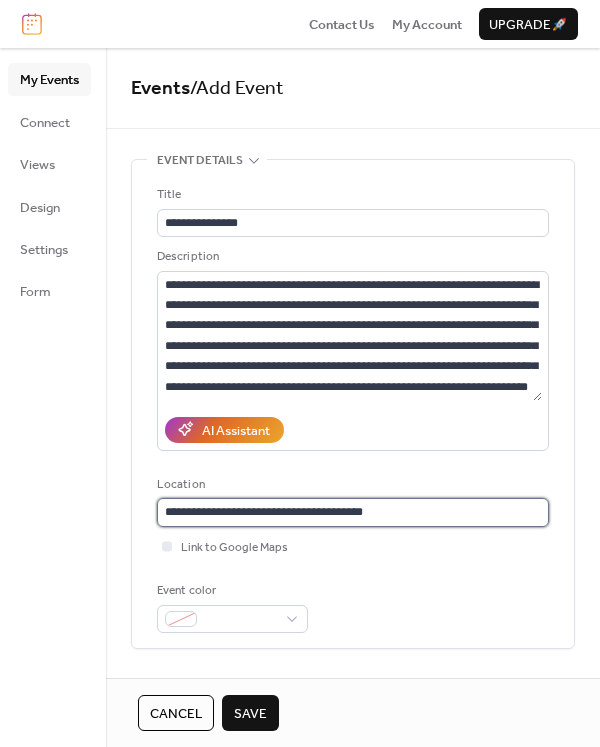 click on "**********" at bounding box center [353, 512] 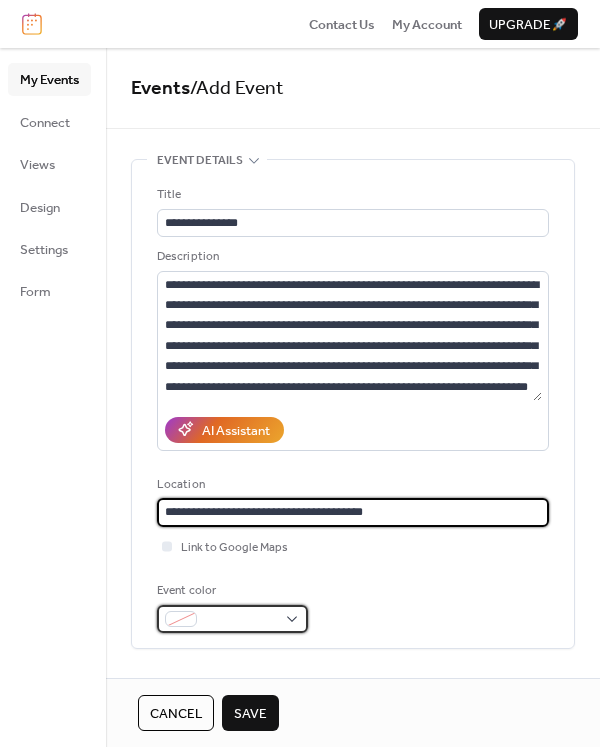 type 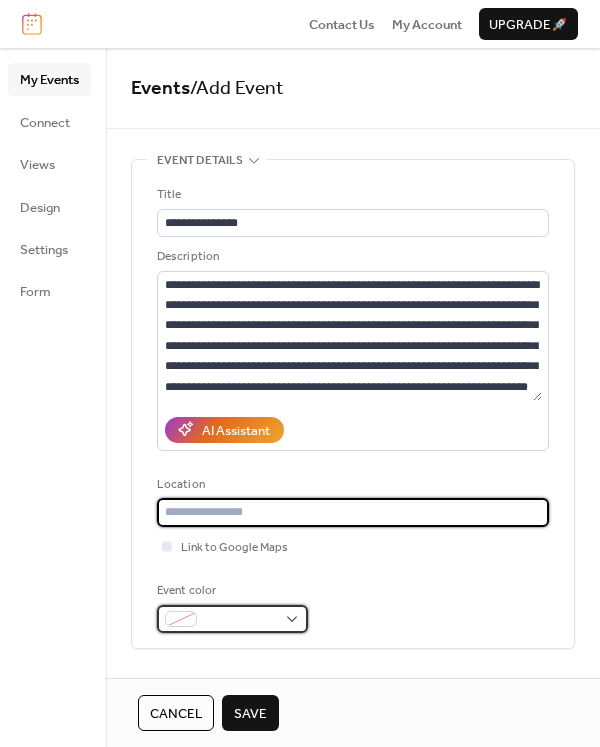 click at bounding box center (232, 619) 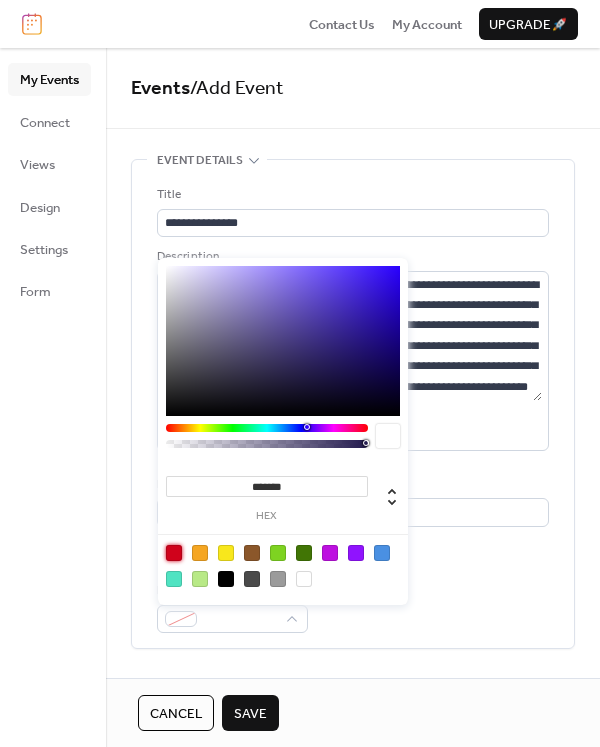 click at bounding box center [174, 553] 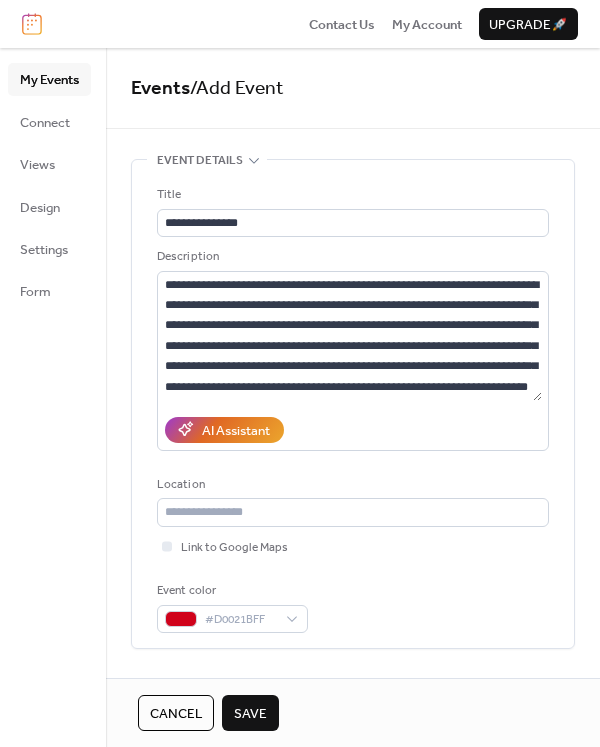 click on "Event color #D0021BFF" at bounding box center (353, 607) 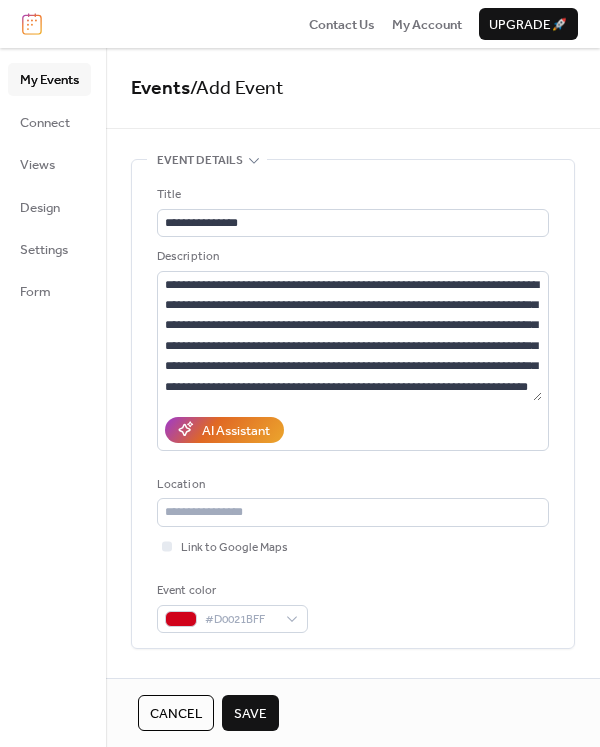 click on "Save" at bounding box center [250, 714] 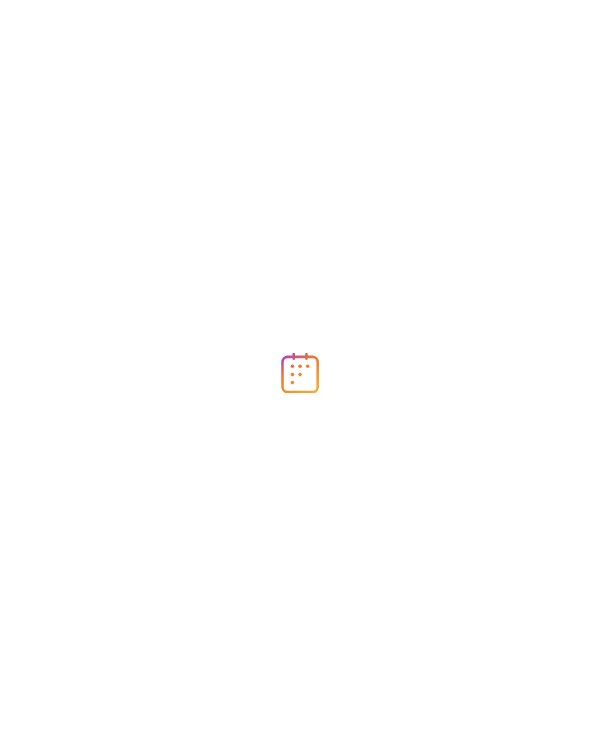 scroll, scrollTop: 0, scrollLeft: 0, axis: both 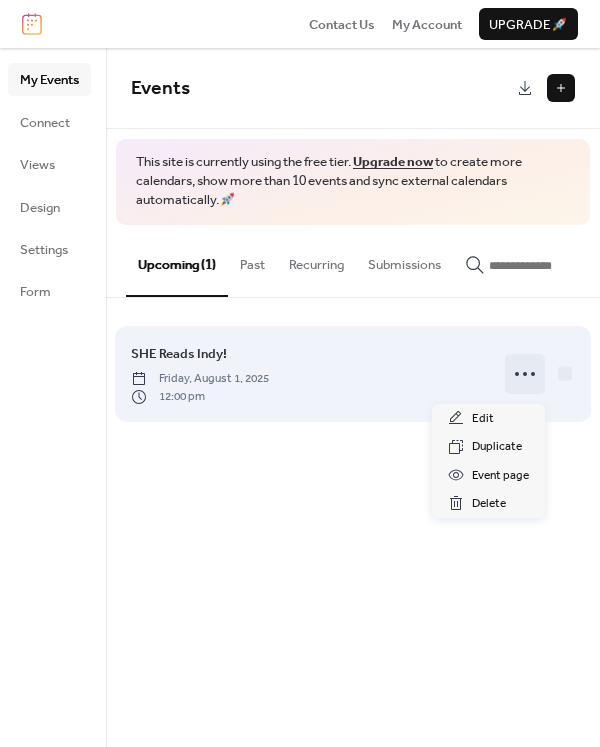 click 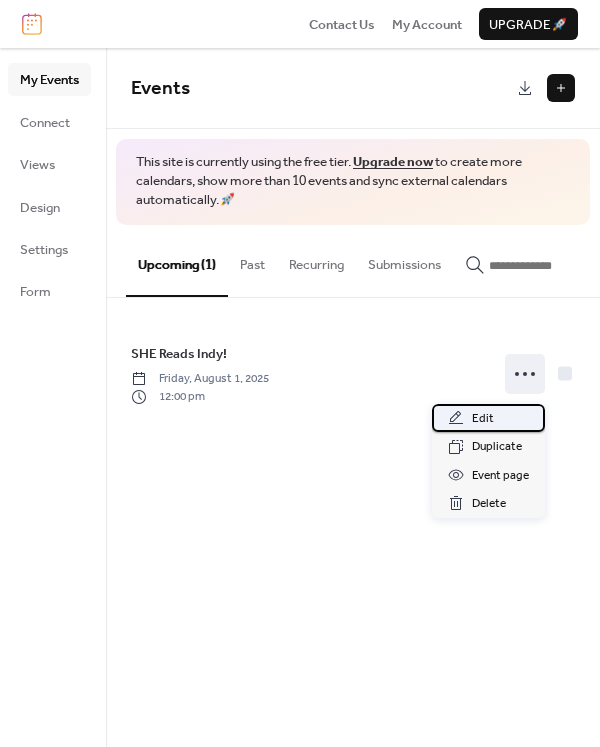 click on "Edit" at bounding box center (488, 418) 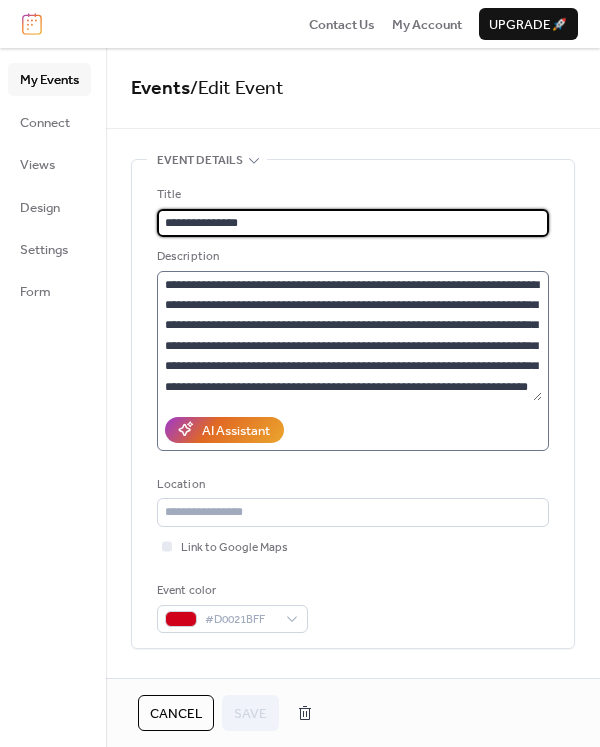 scroll, scrollTop: 20, scrollLeft: 0, axis: vertical 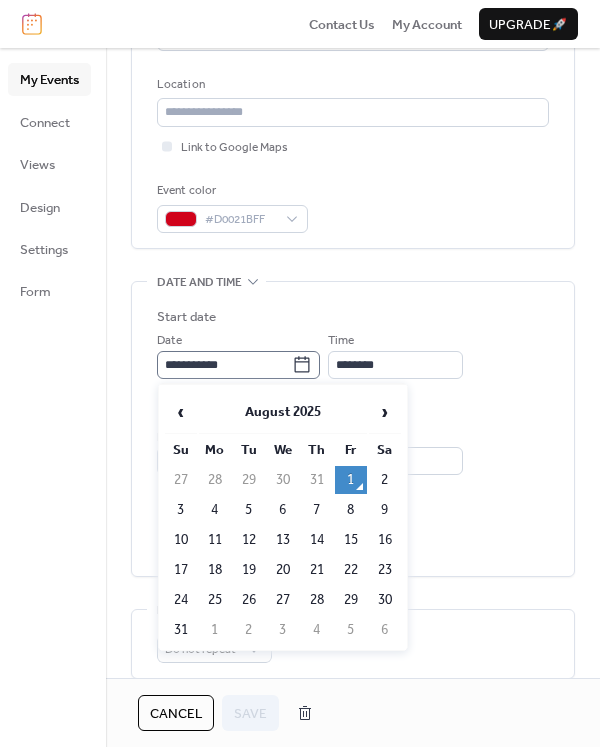 click 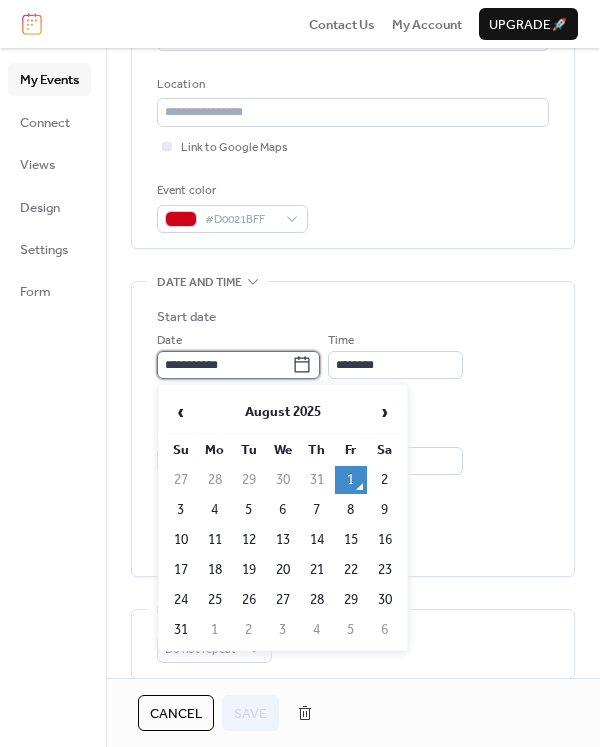 click on "**********" at bounding box center (224, 365) 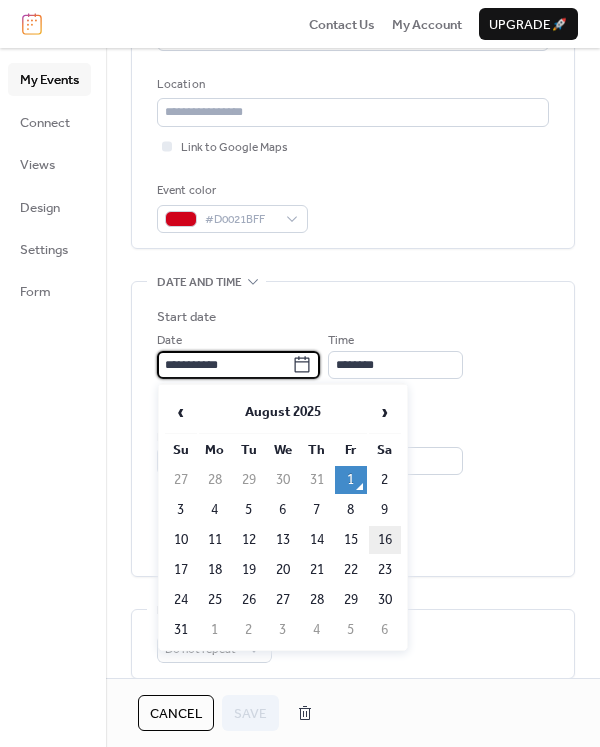 click on "16" at bounding box center (385, 540) 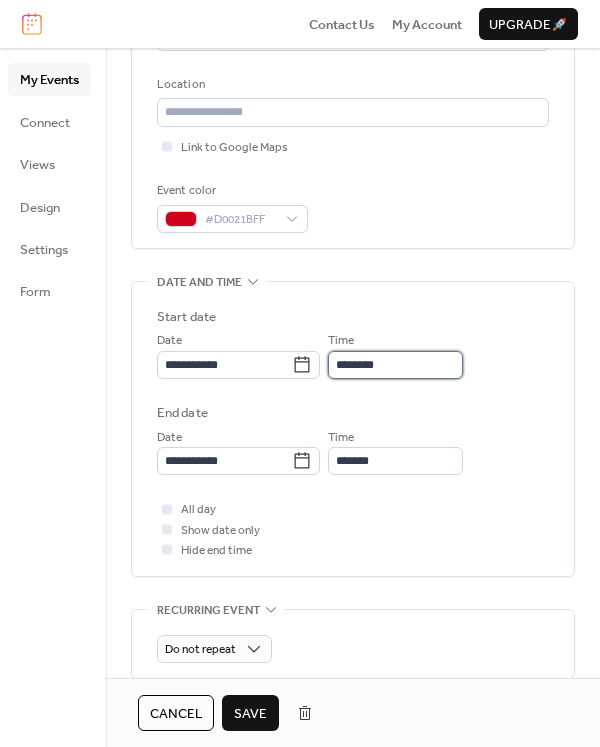 click on "********" at bounding box center (395, 365) 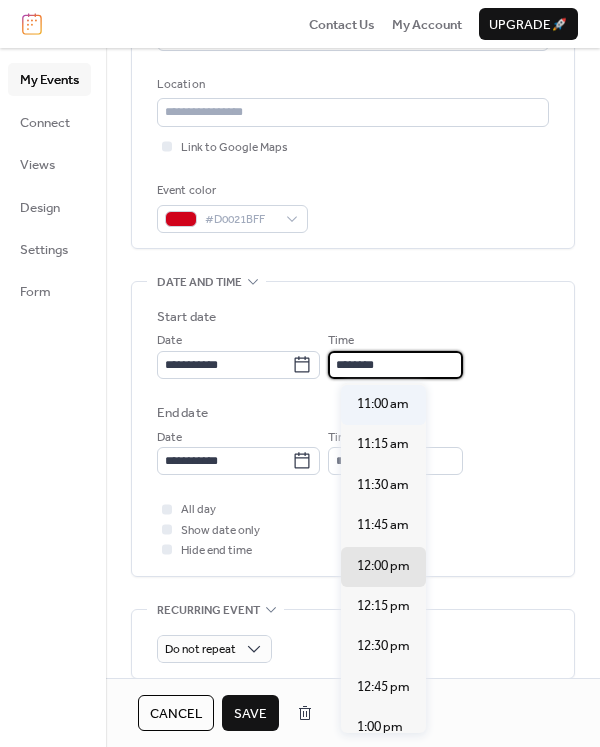 scroll, scrollTop: 1740, scrollLeft: 0, axis: vertical 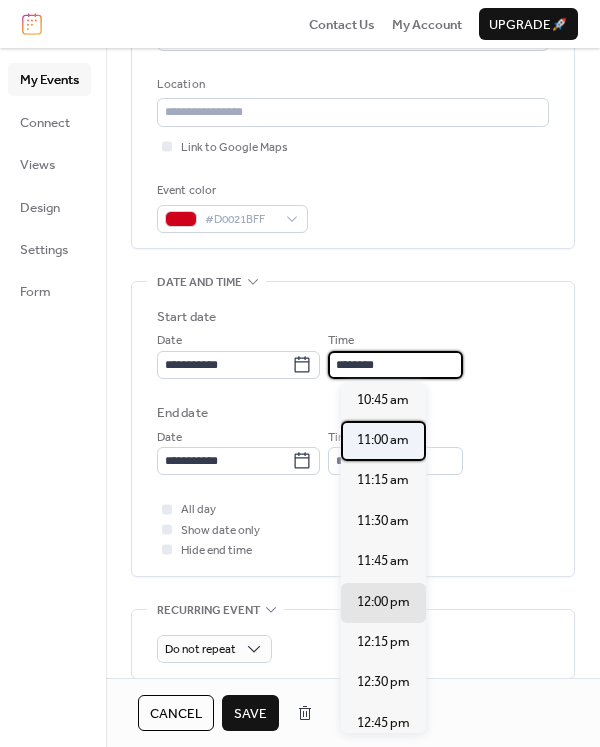 click on "11:00 am" at bounding box center [383, 440] 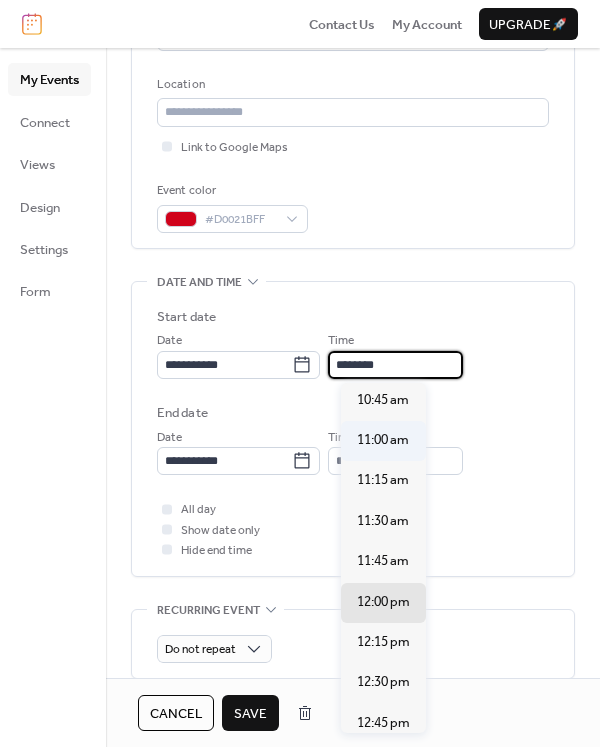 type on "********" 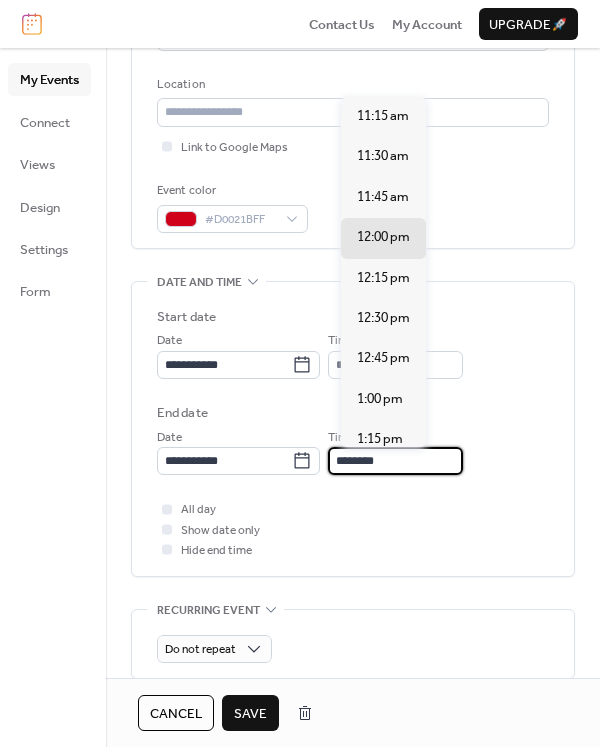 click on "********" at bounding box center (395, 461) 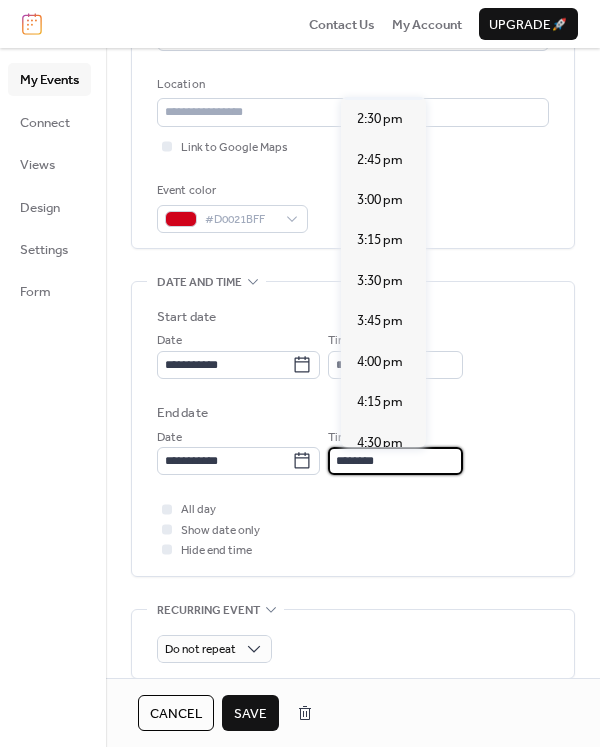 scroll, scrollTop: 700, scrollLeft: 0, axis: vertical 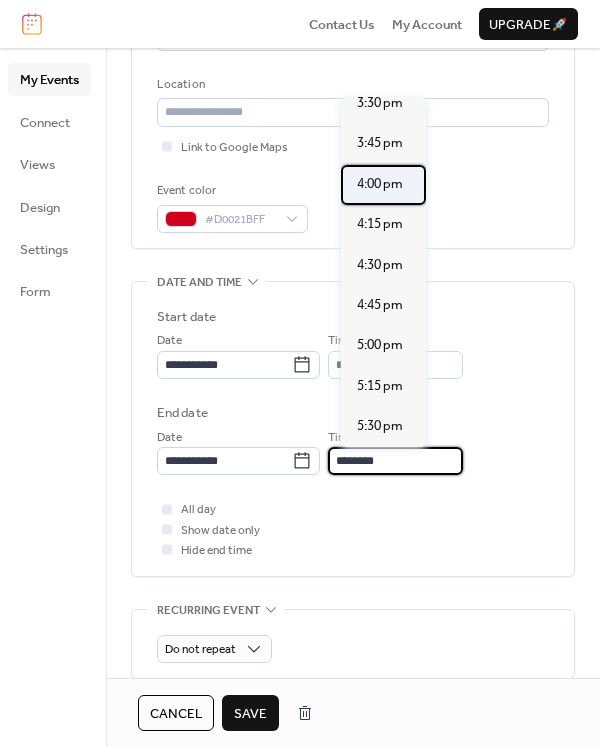click on "4:00 pm" at bounding box center (380, 184) 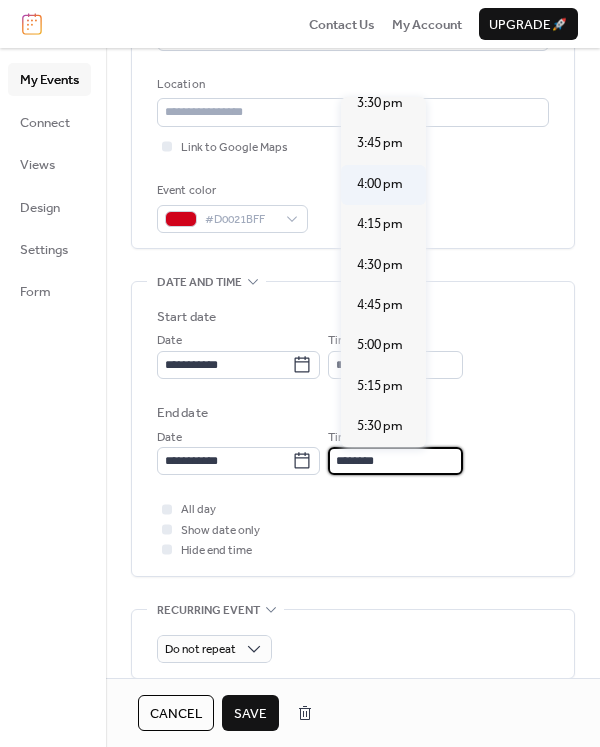 type on "*******" 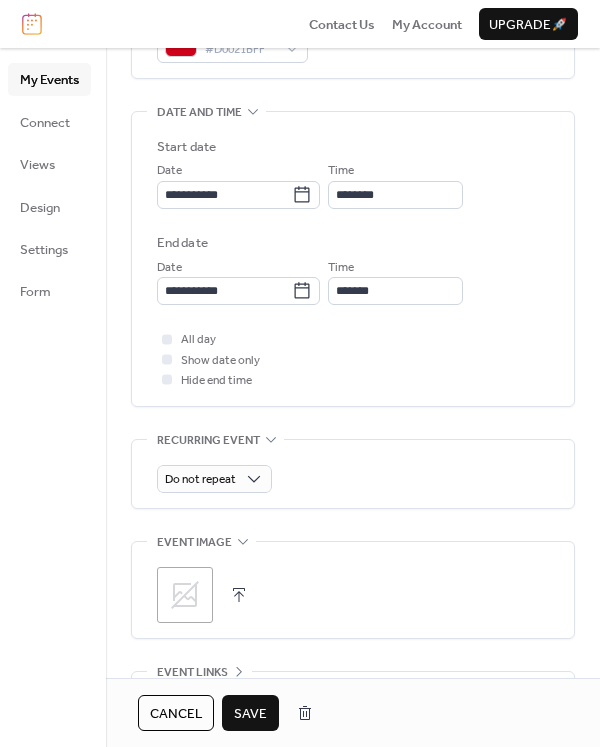 scroll, scrollTop: 600, scrollLeft: 0, axis: vertical 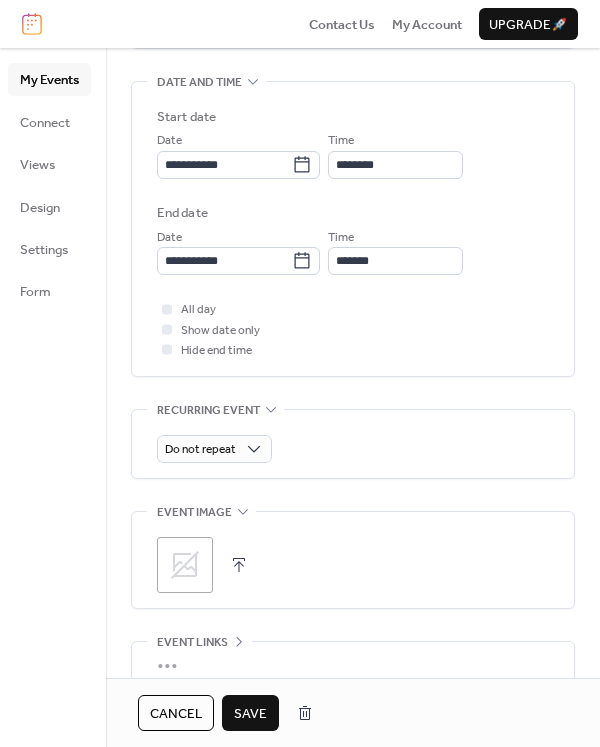 click 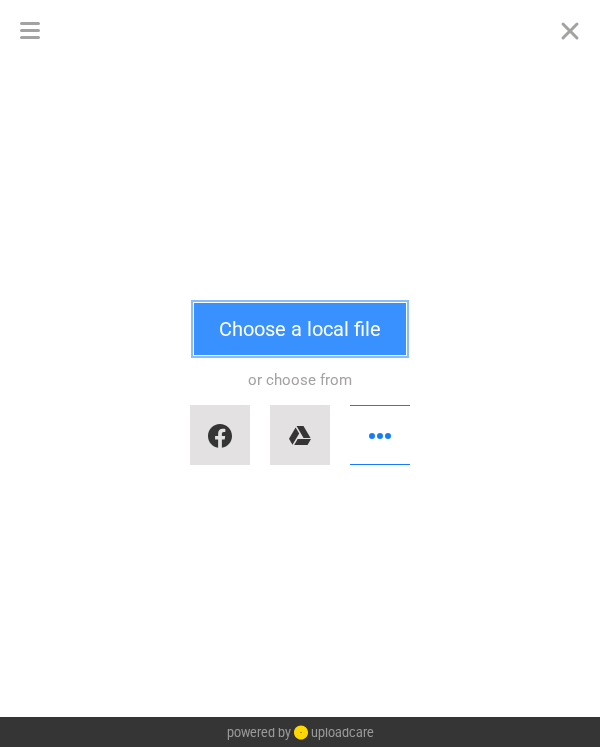 click on "Choose a local file" at bounding box center [300, 329] 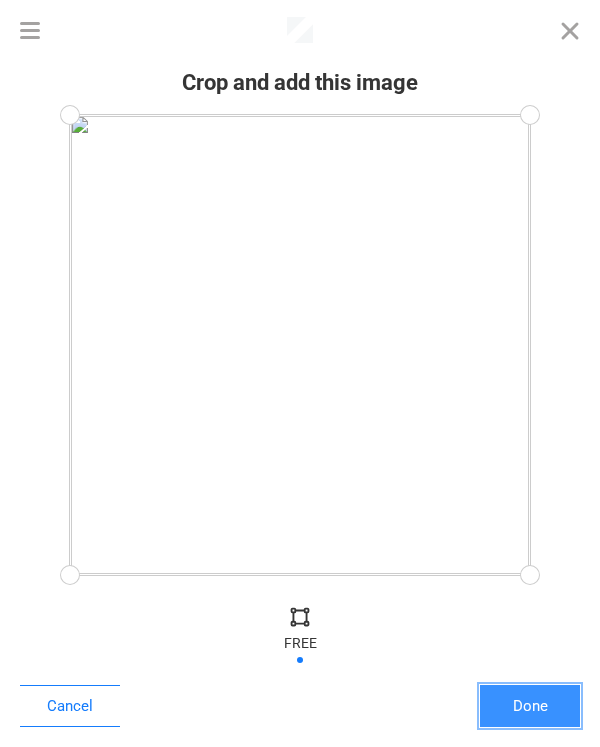 click on "Done" at bounding box center (530, 706) 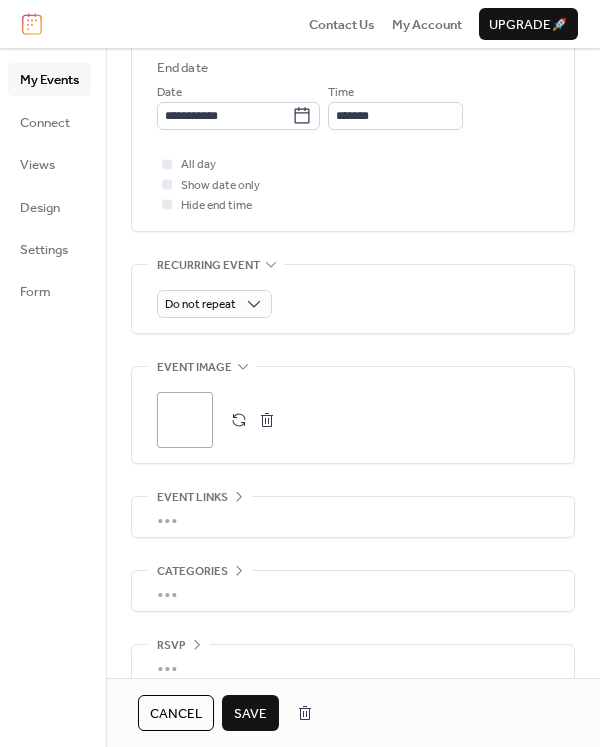 scroll, scrollTop: 773, scrollLeft: 0, axis: vertical 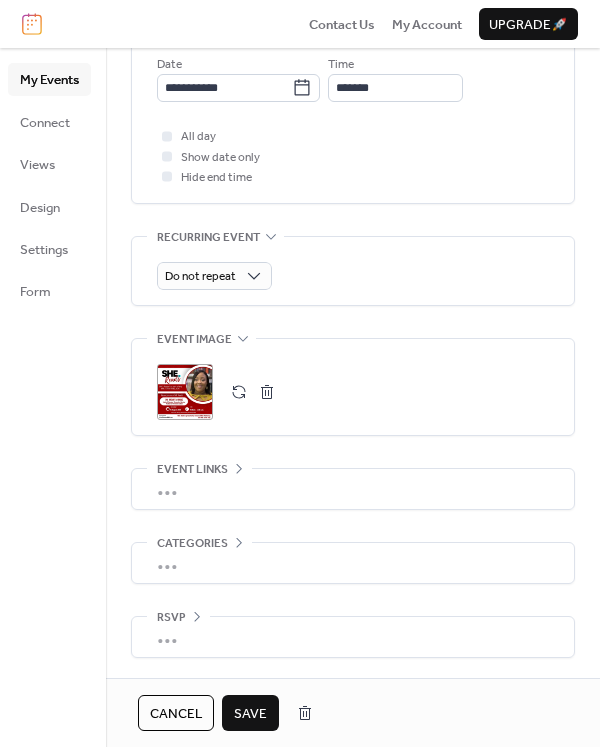 click on "Event links" at bounding box center [192, 470] 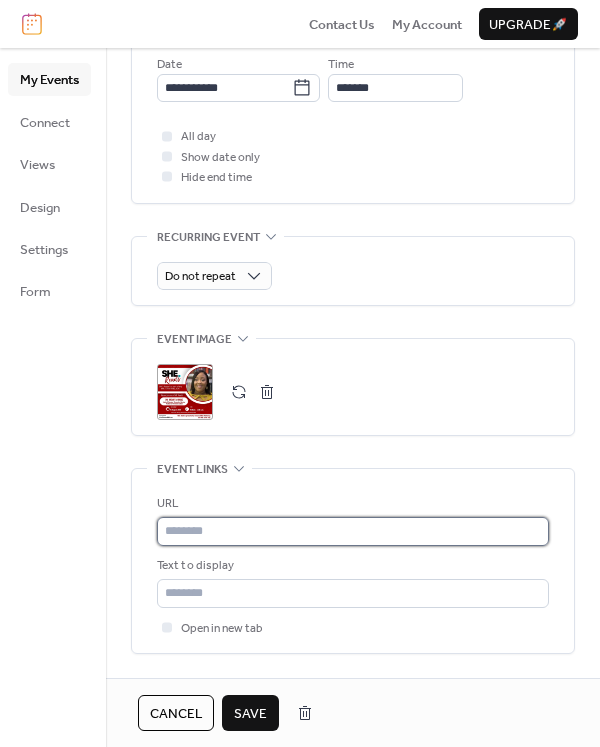click at bounding box center (353, 531) 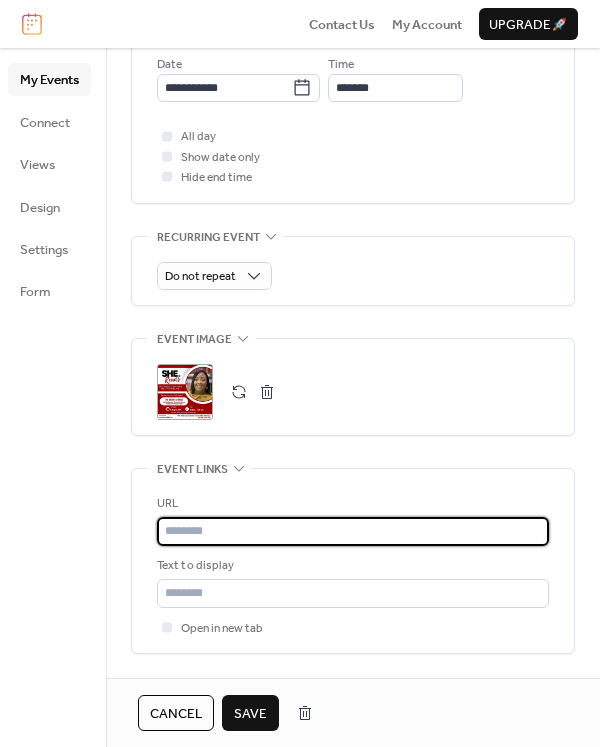 paste on "**********" 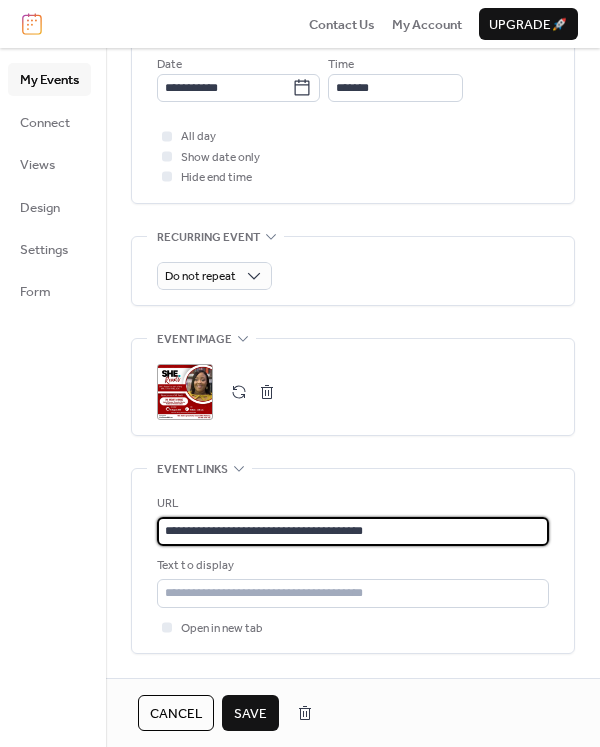 type on "**********" 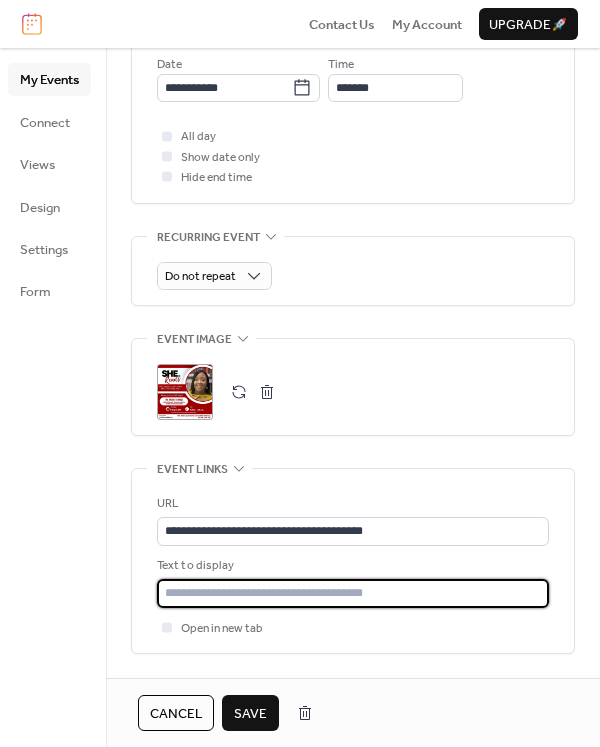 drag, startPoint x: 412, startPoint y: 595, endPoint x: 67, endPoint y: 623, distance: 346.13437 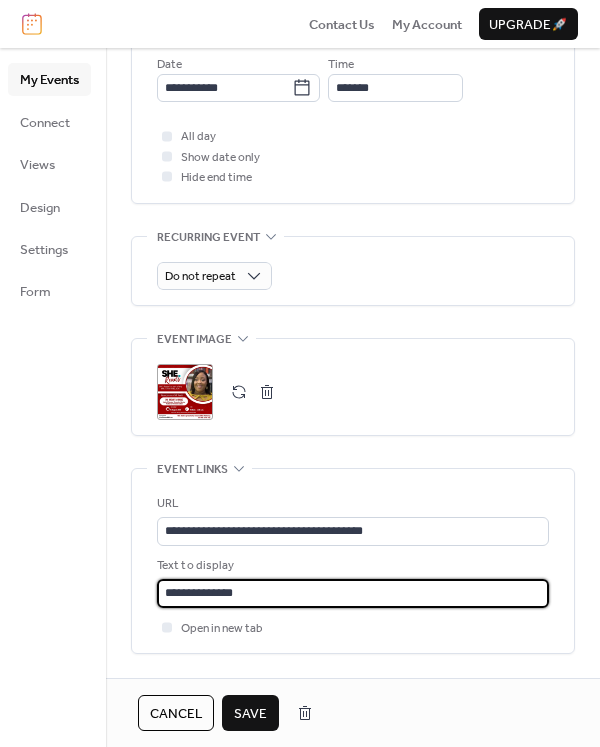 type on "**********" 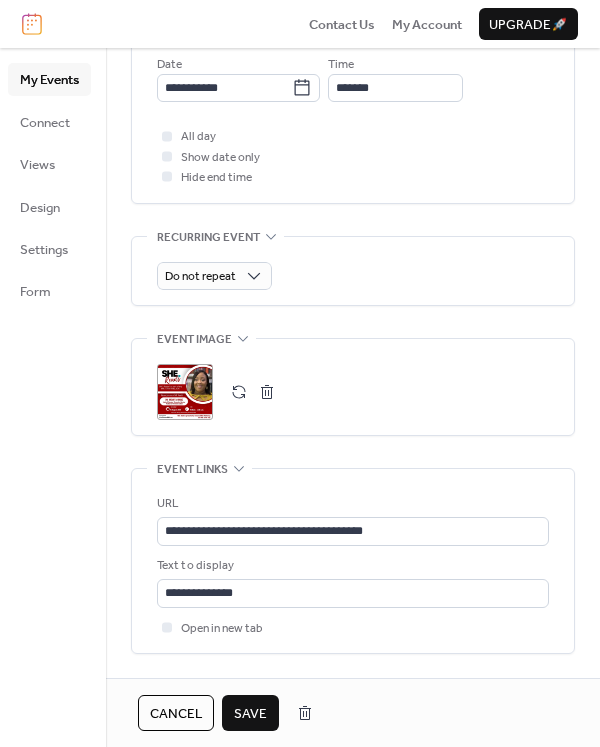 click on "Save" at bounding box center (250, 714) 